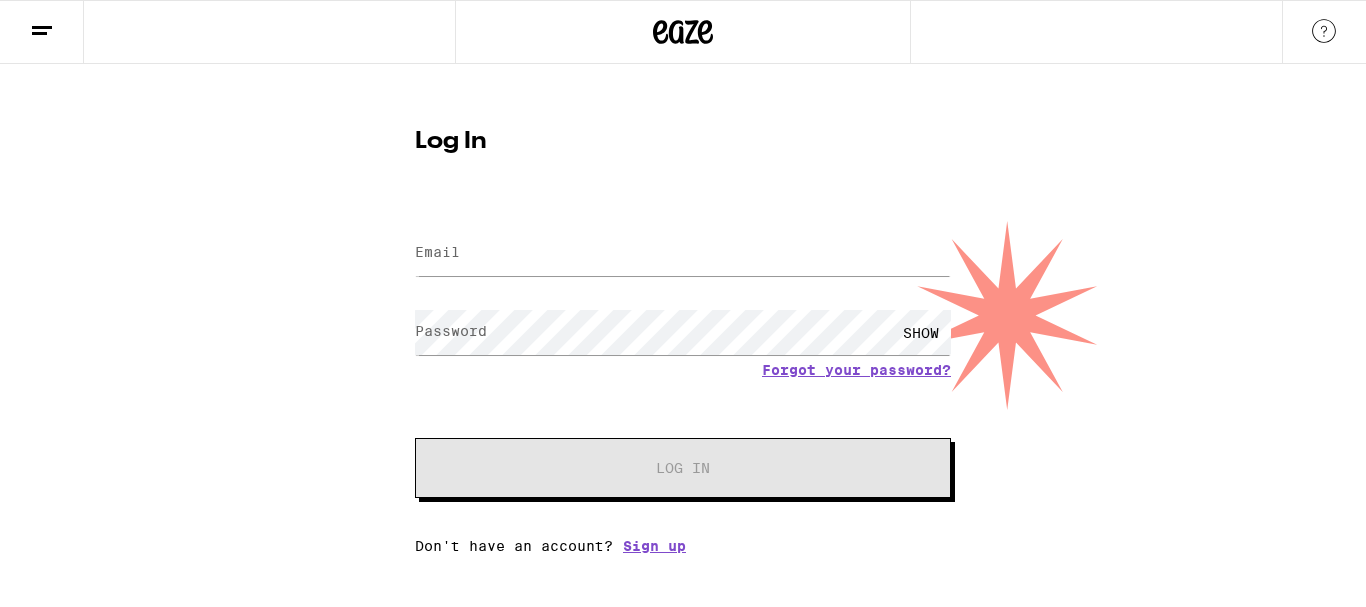 click 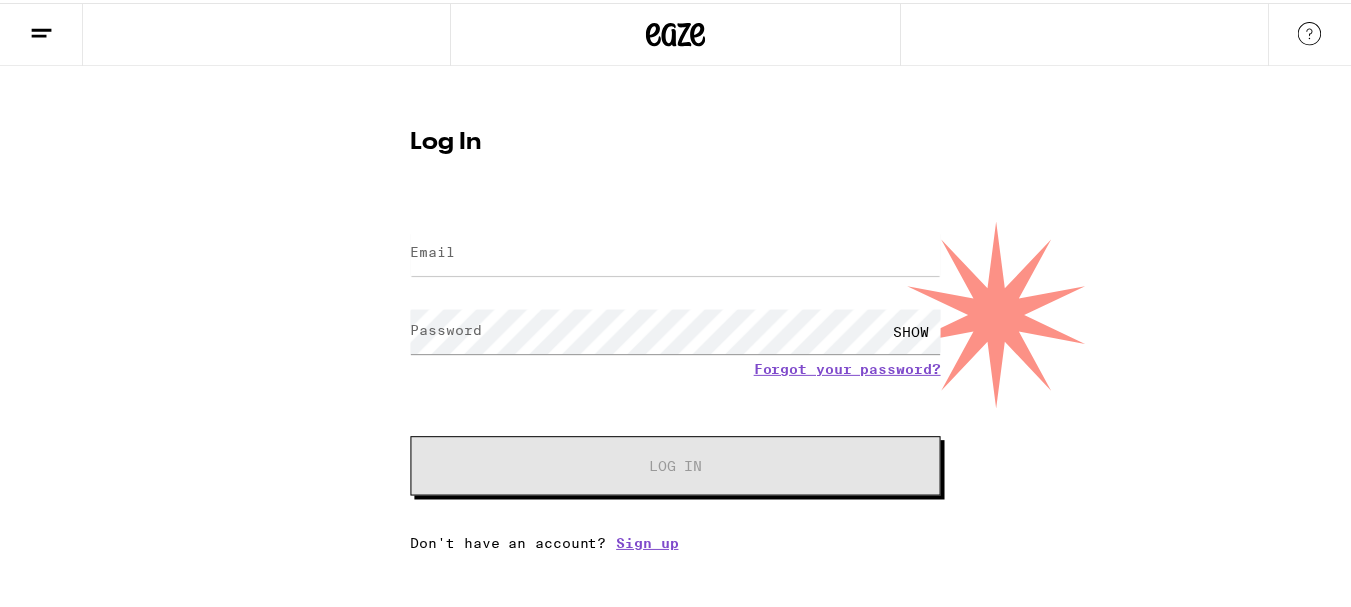 scroll, scrollTop: 0, scrollLeft: 0, axis: both 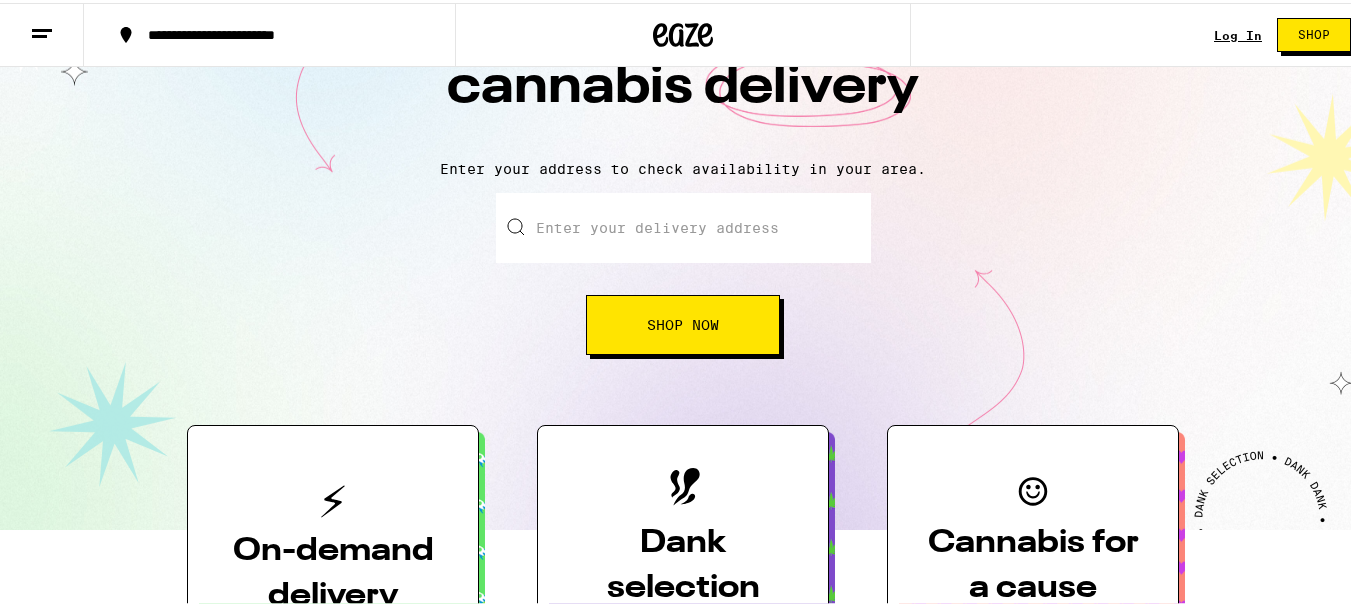 click on "Enter your delivery address" at bounding box center [683, 225] 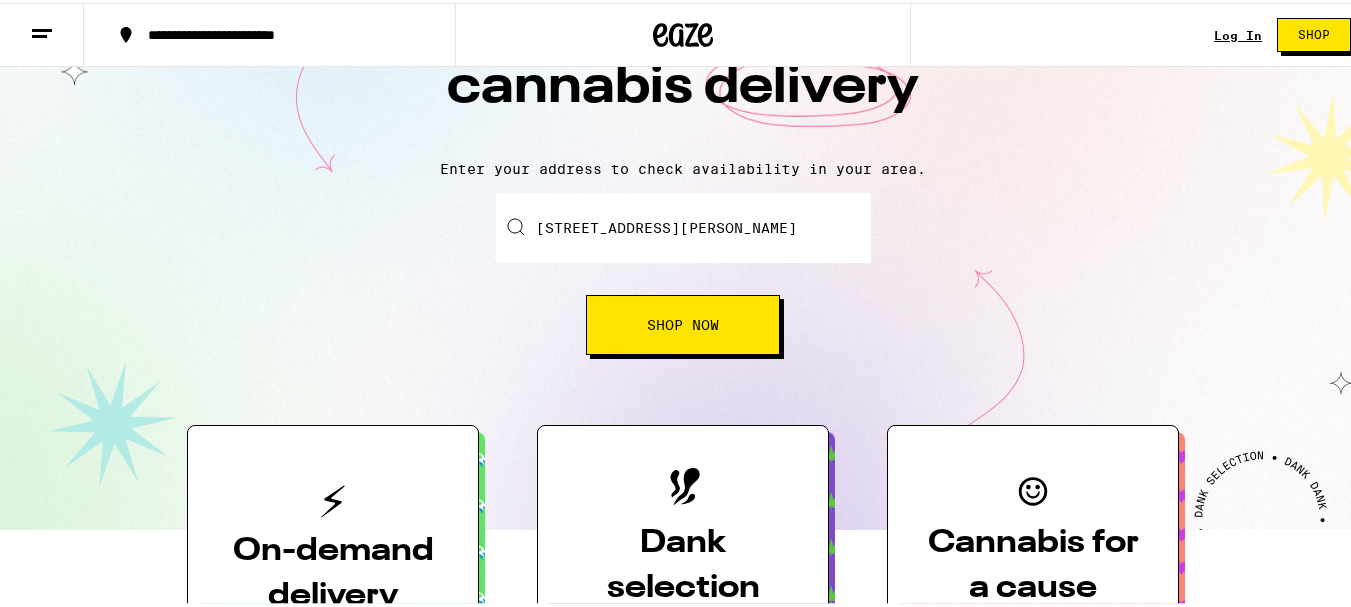 type on "403" 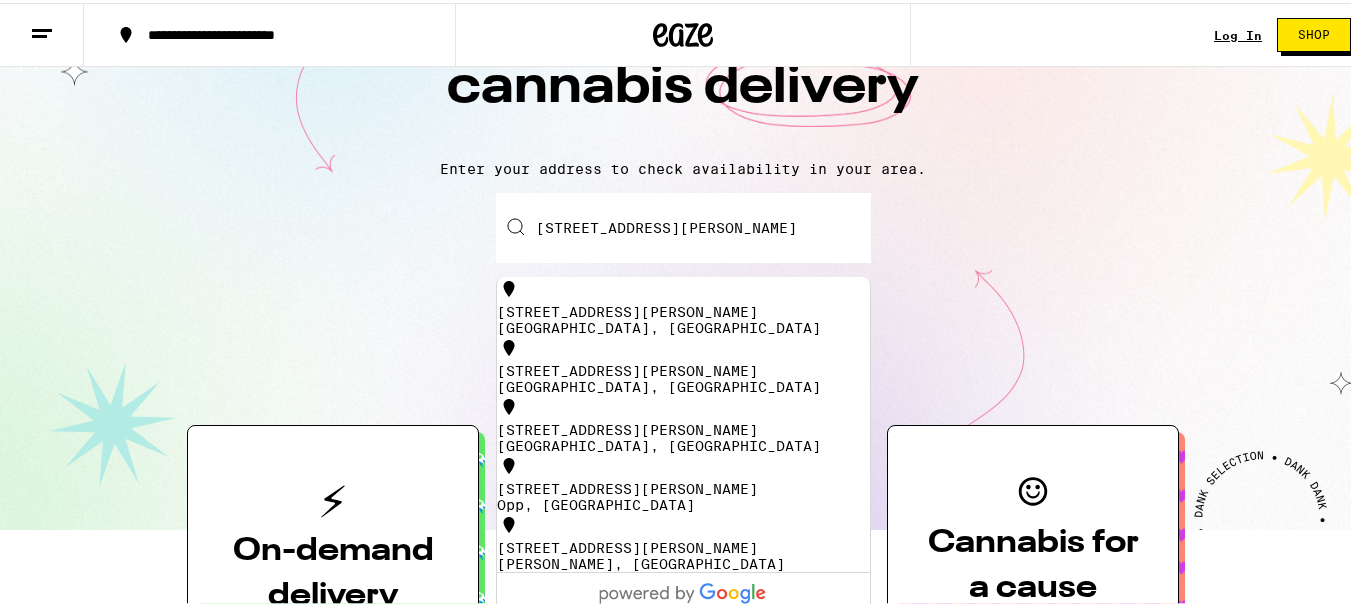 click on "[STREET_ADDRESS][PERSON_NAME]" at bounding box center [683, 309] 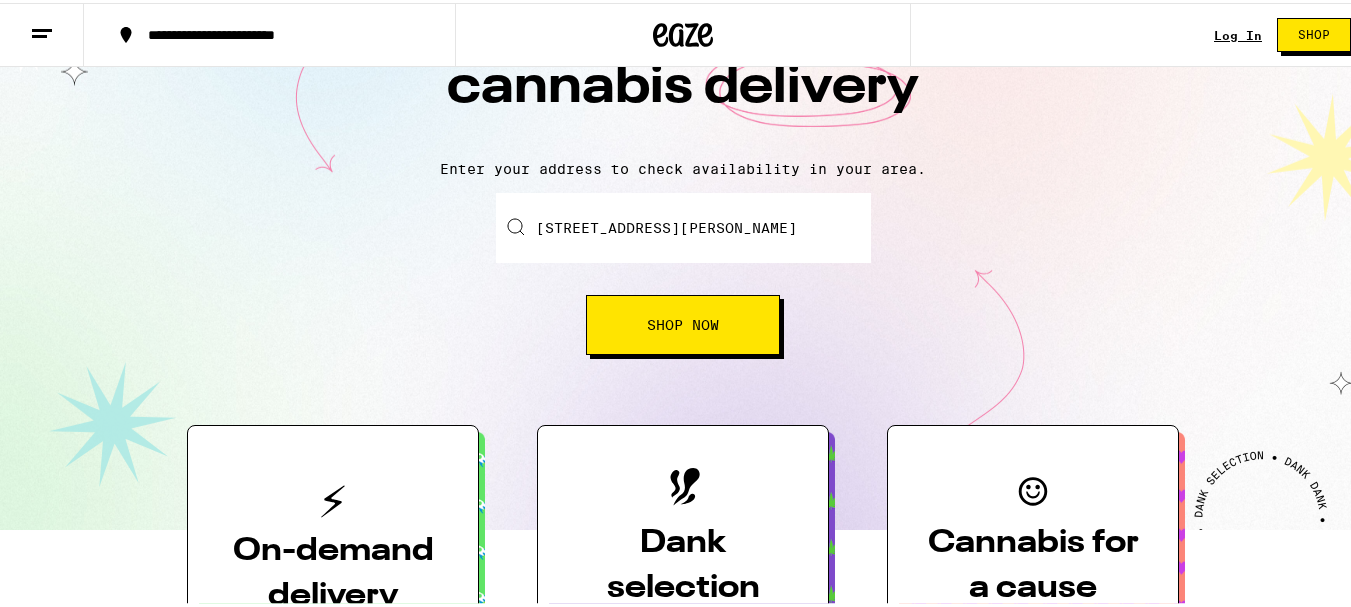 click on "Shop Now" at bounding box center (683, 322) 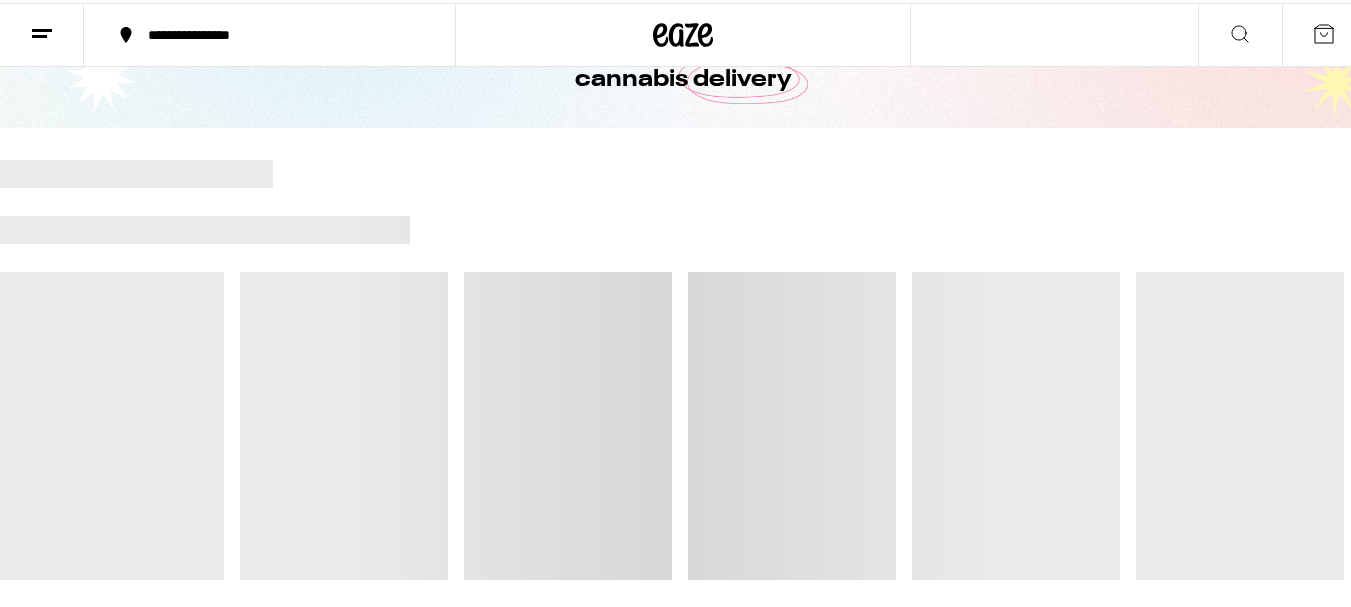 scroll, scrollTop: 0, scrollLeft: 0, axis: both 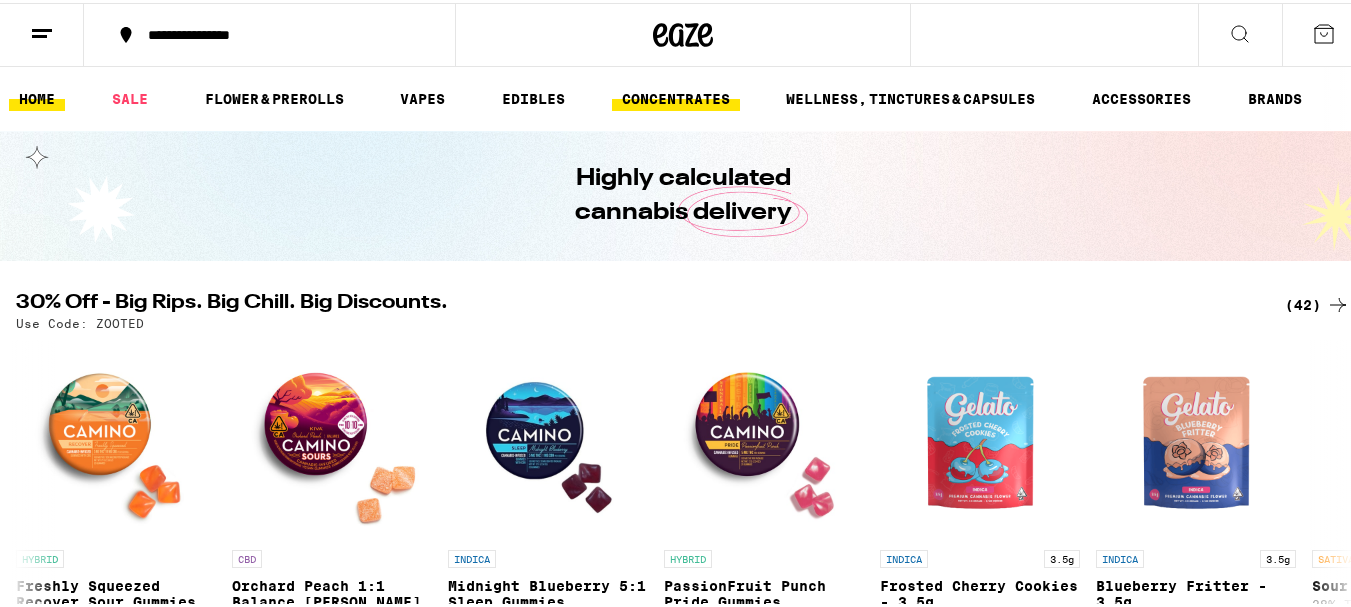 click on "CONCENTRATES" at bounding box center [676, 96] 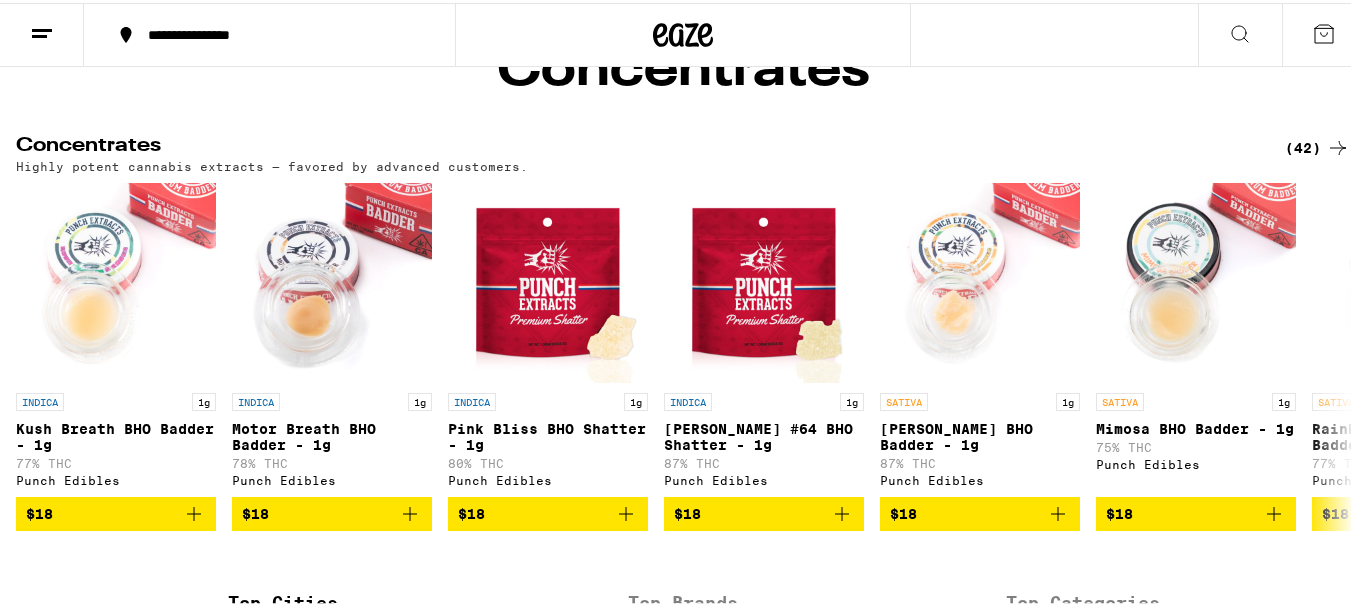 scroll, scrollTop: 134, scrollLeft: 0, axis: vertical 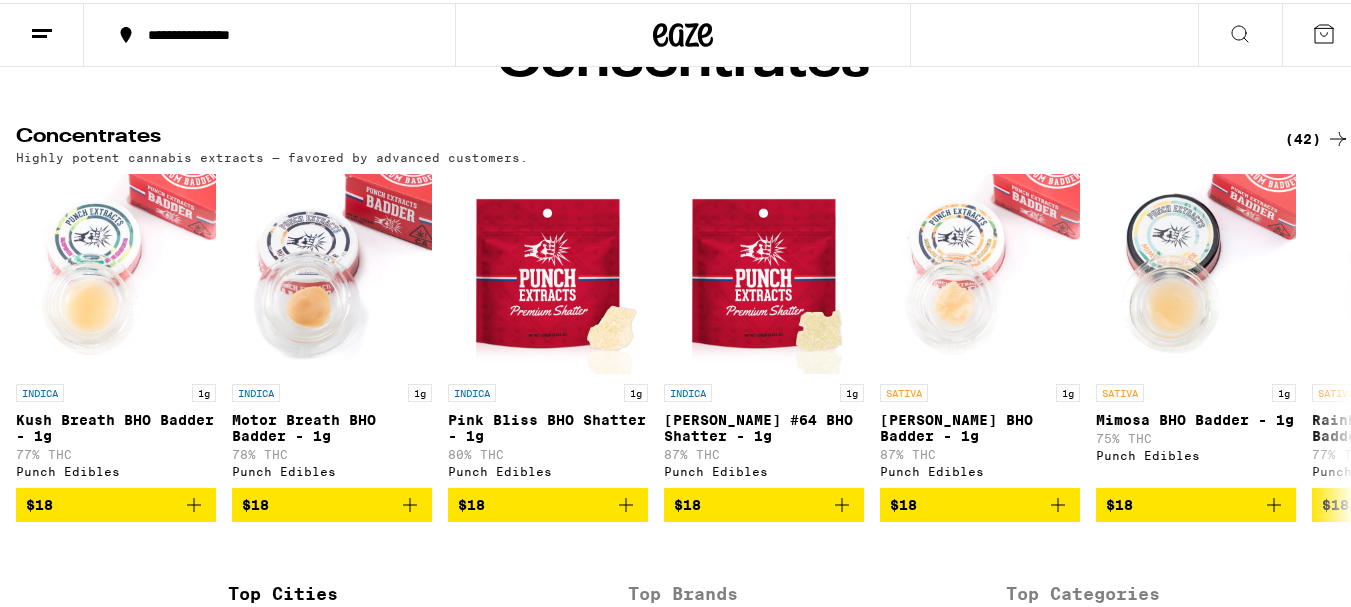 click on "(42)" at bounding box center [1317, 136] 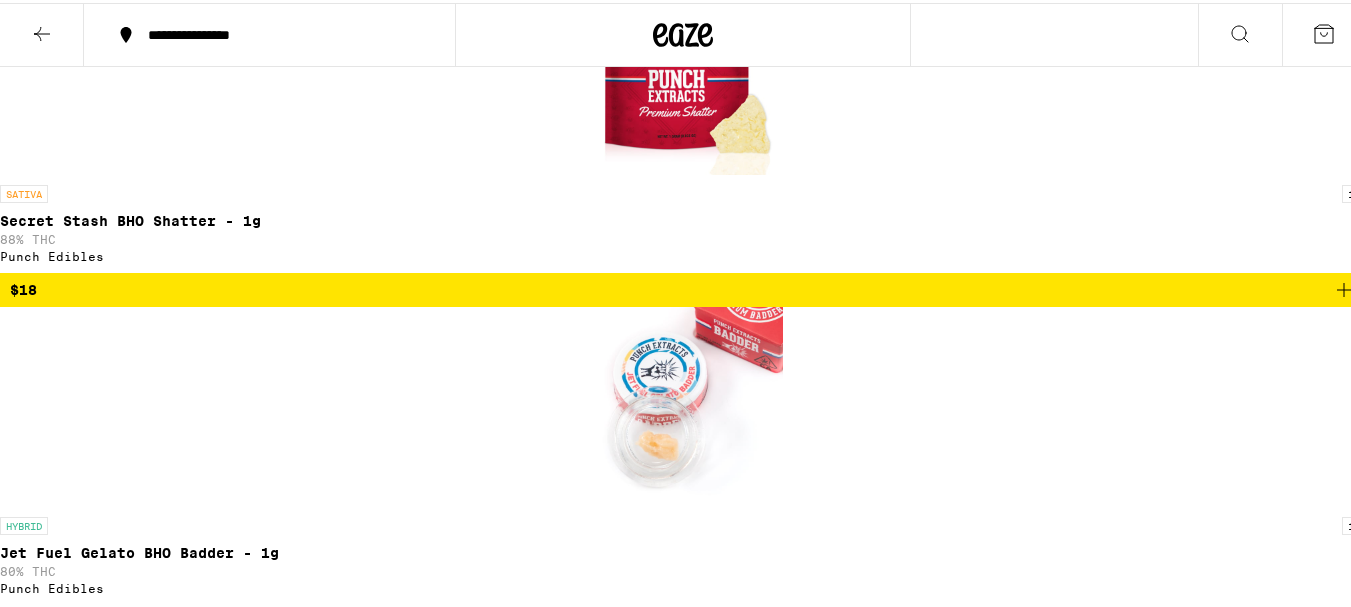 scroll, scrollTop: 2533, scrollLeft: 0, axis: vertical 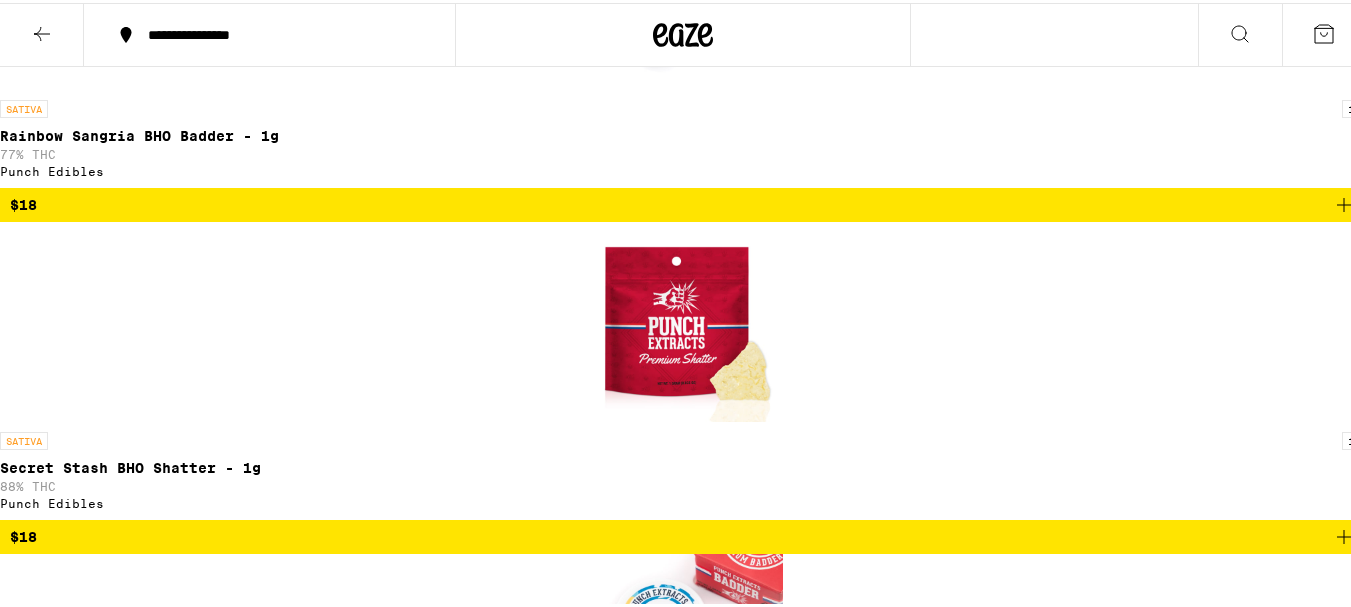 click on "$24" at bounding box center [683, 6933] 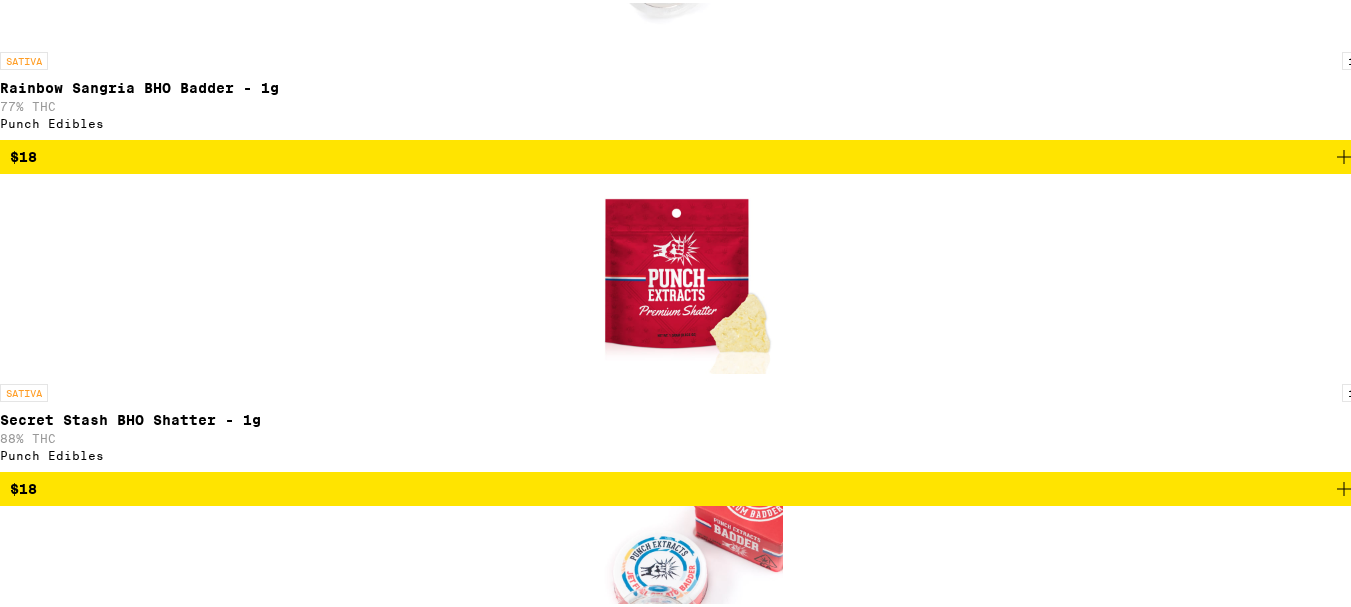 click 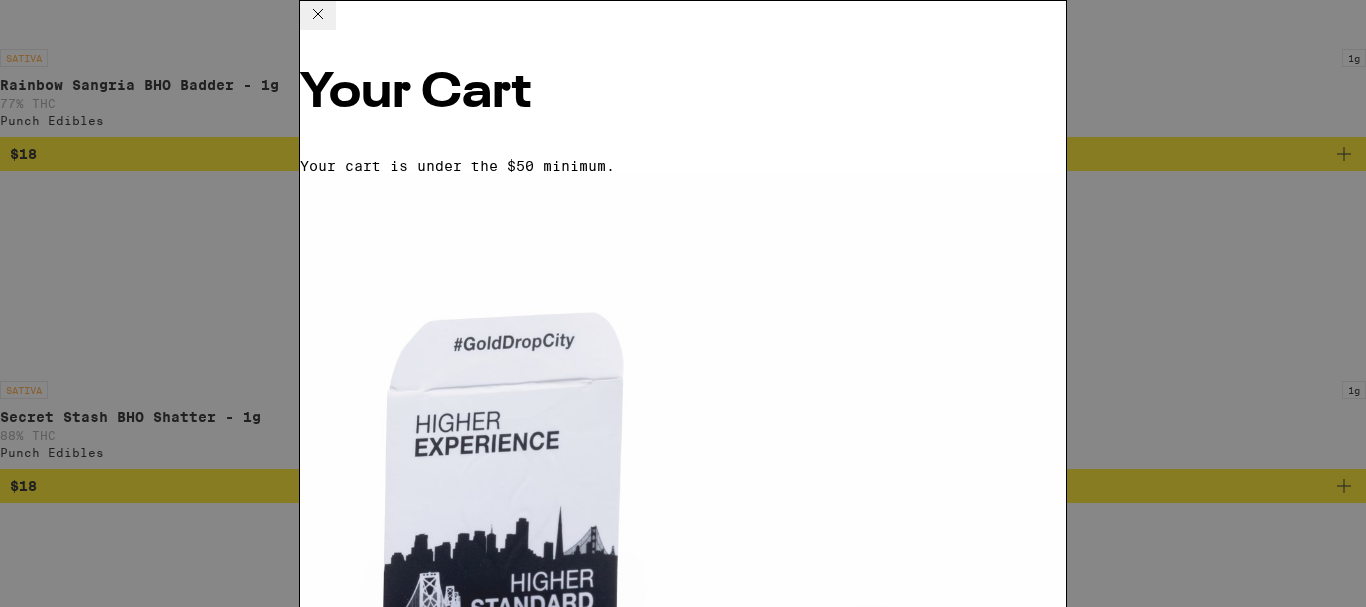click on "Apply Promo" at bounding box center [355, 1745] 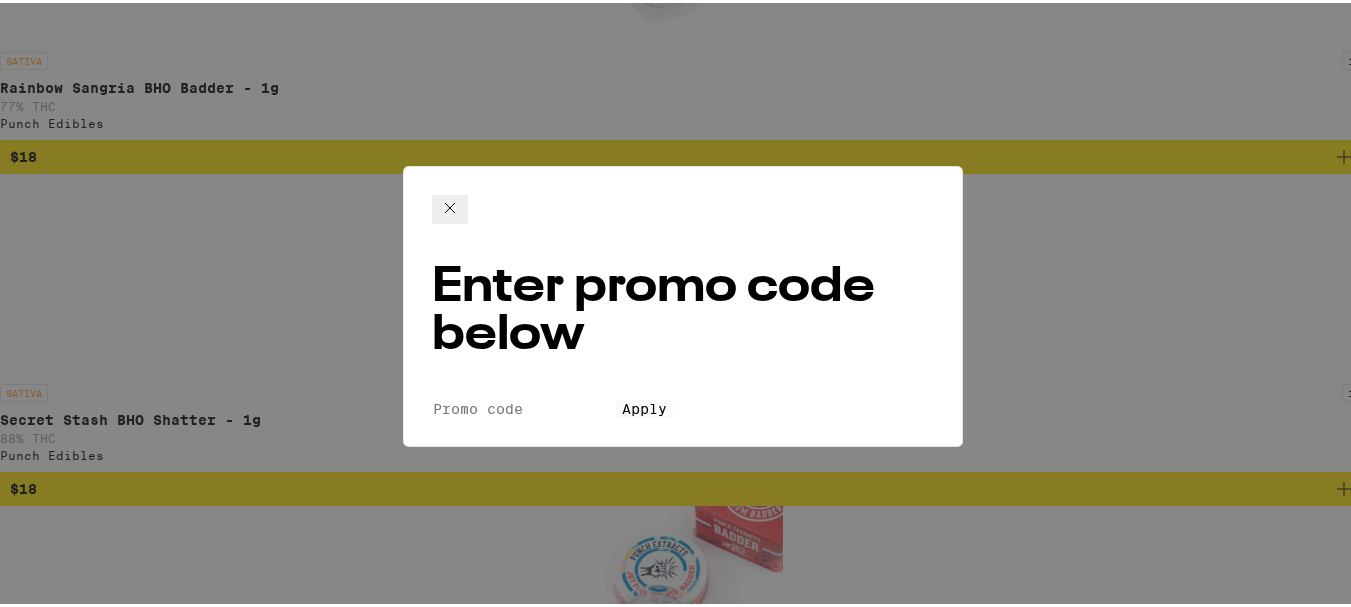 click on "Promo Code" at bounding box center (524, 406) 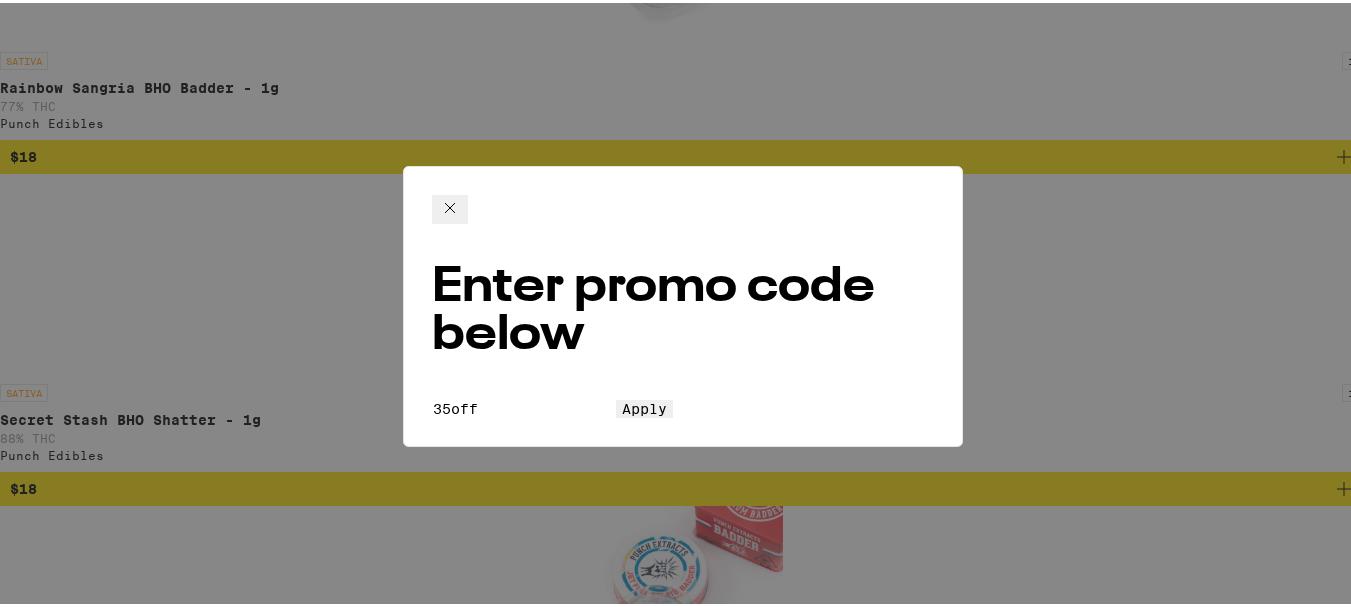 type on "35off" 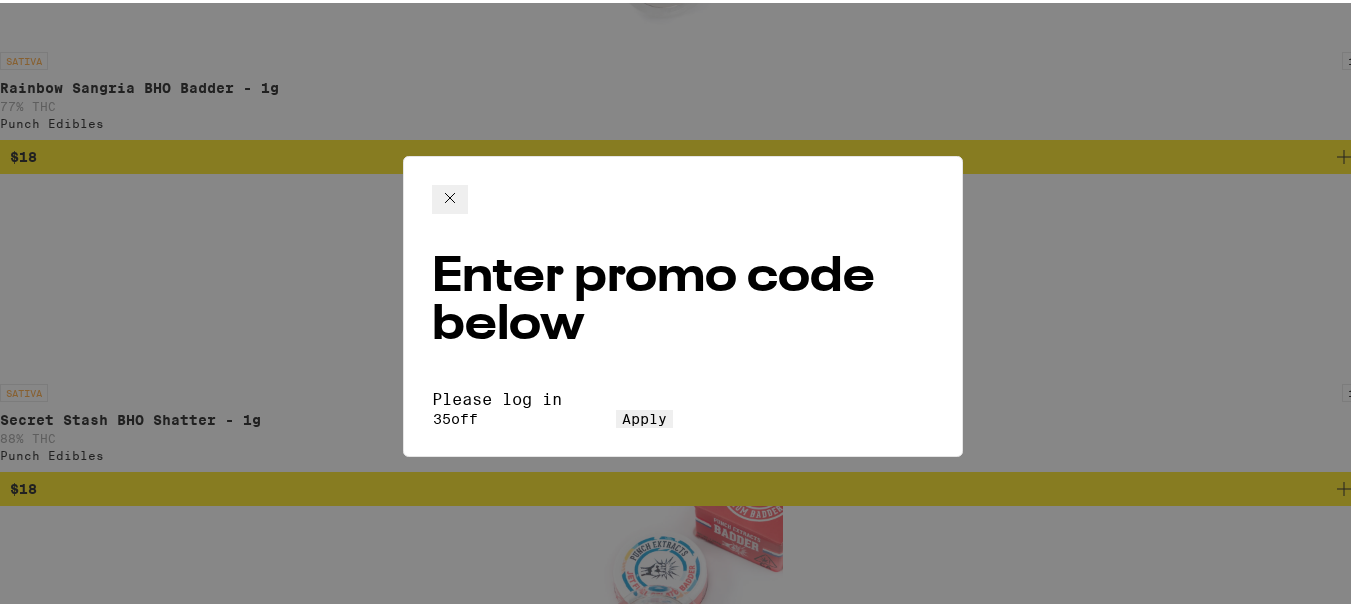click on "Apply" at bounding box center [644, 416] 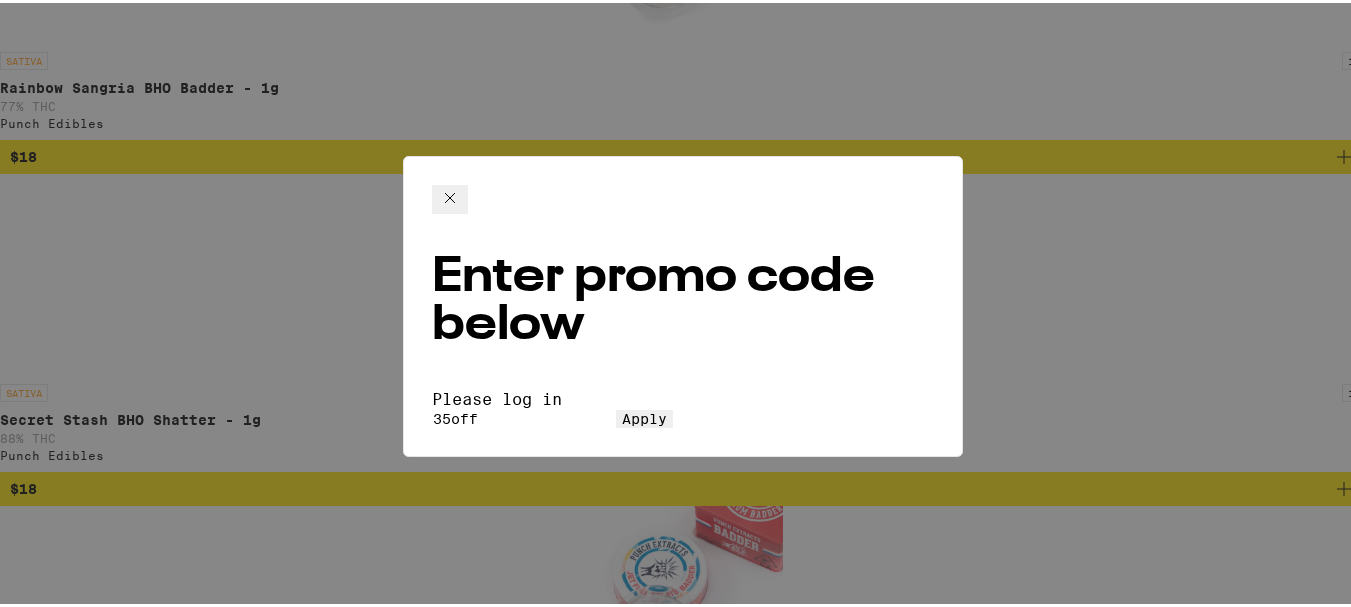 click 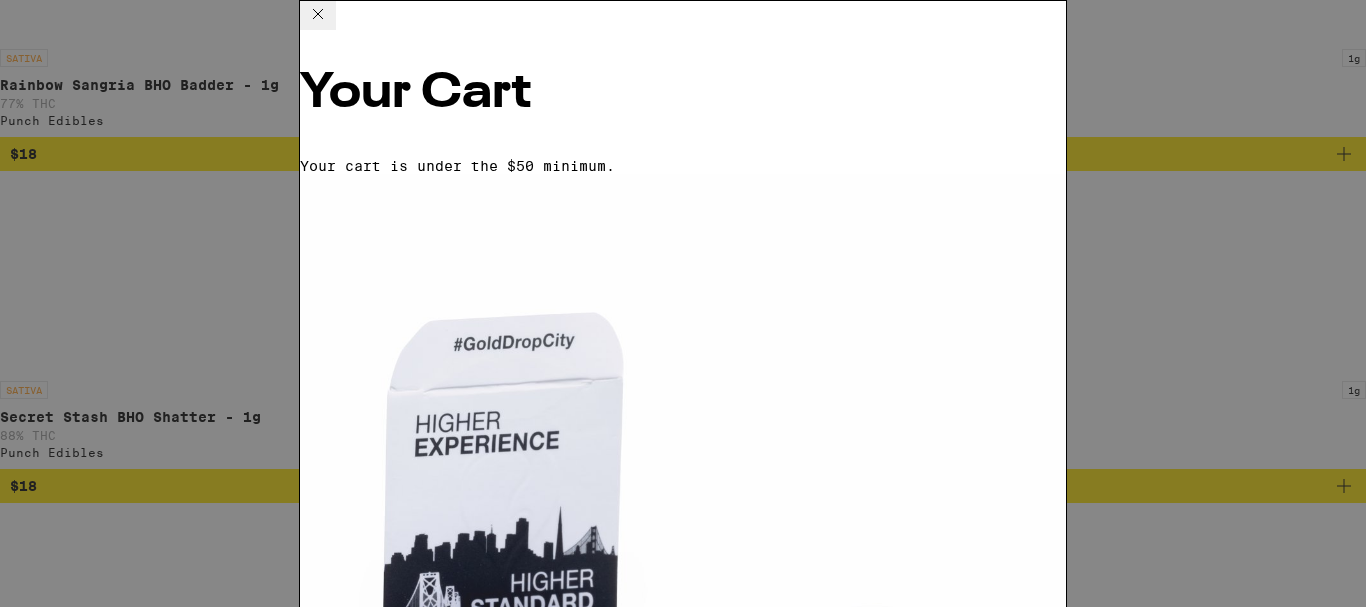 click 